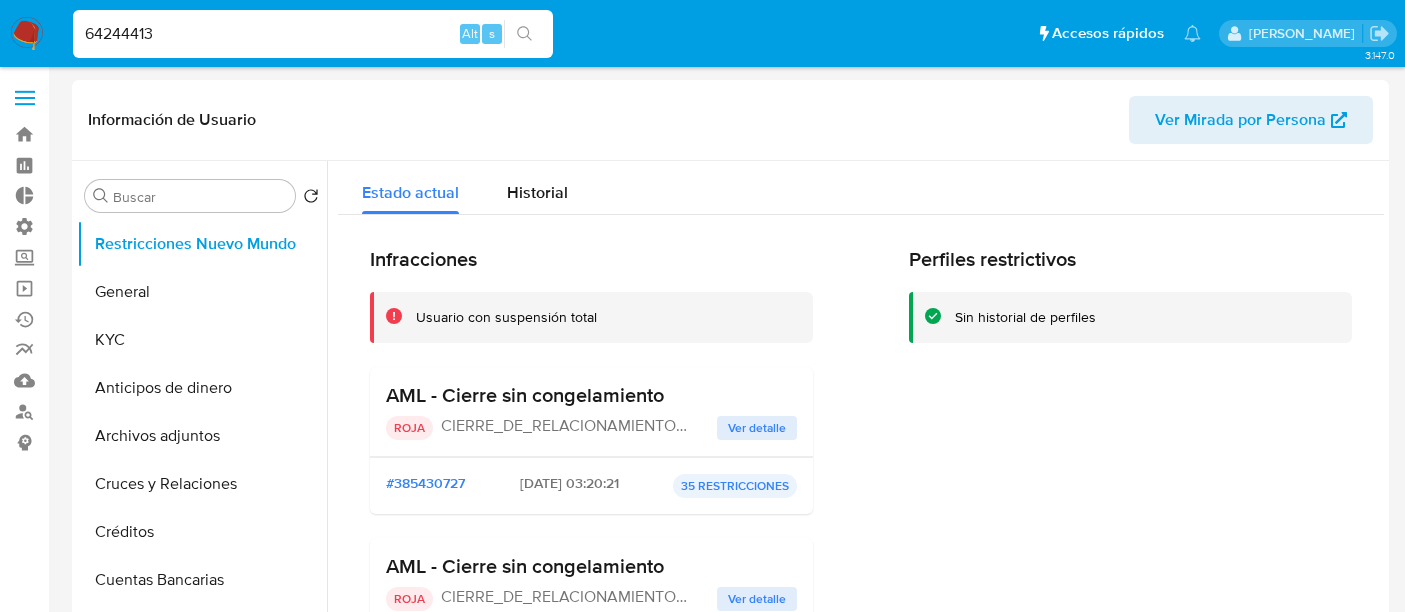 select on "10" 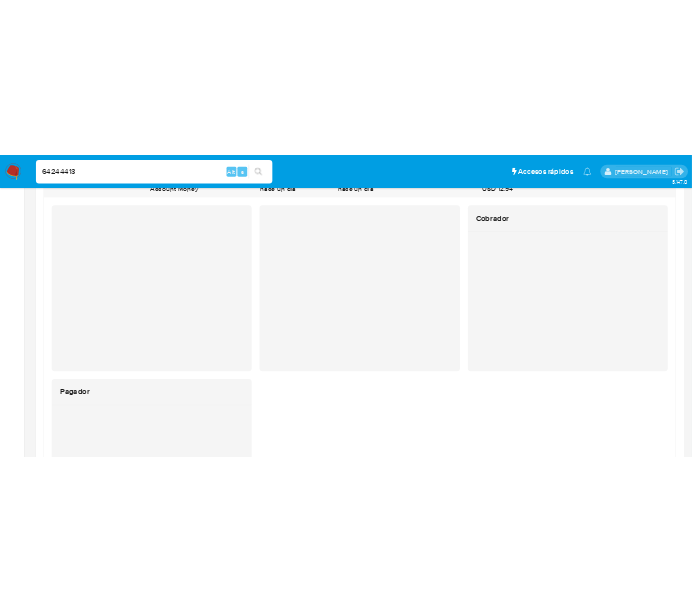 scroll, scrollTop: 1609, scrollLeft: 0, axis: vertical 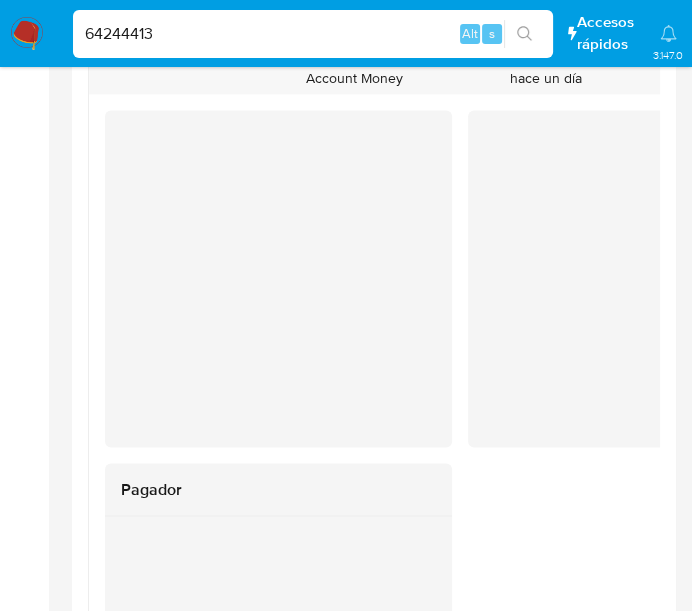 click on "64244413" at bounding box center [313, 34] 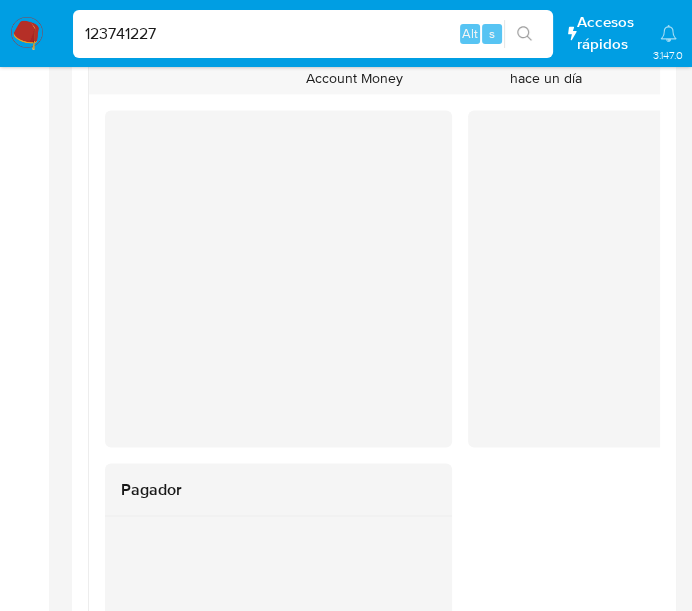 type on "123741227" 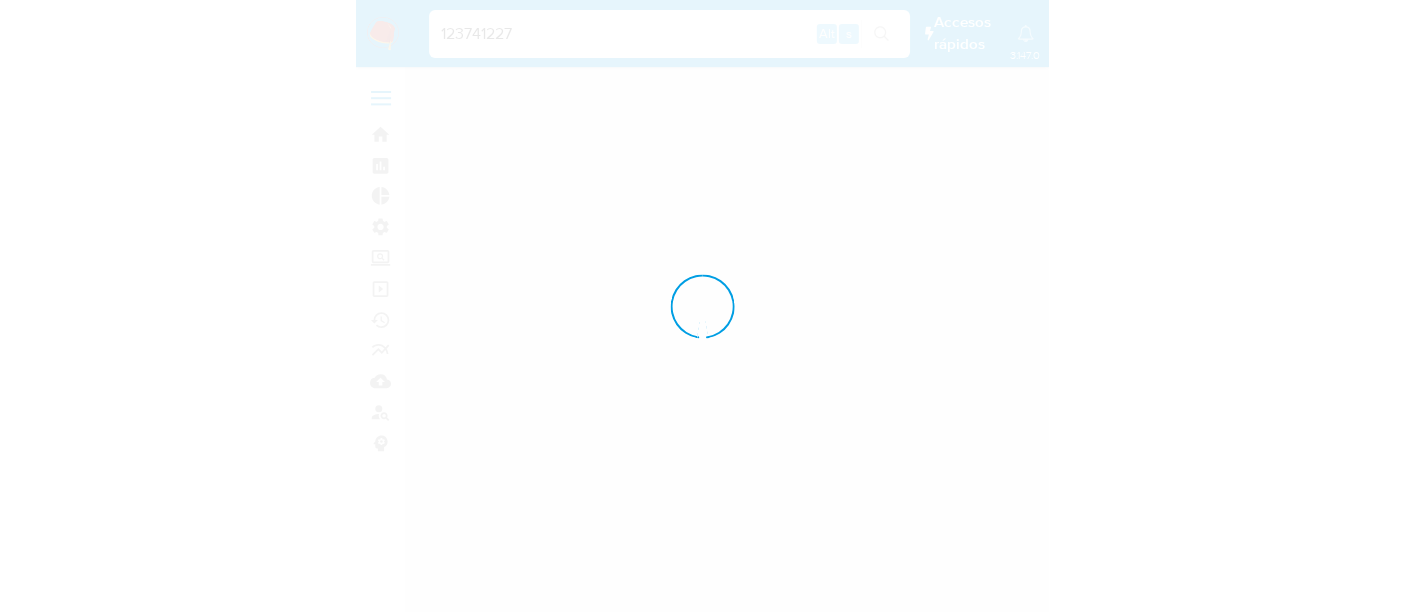 scroll, scrollTop: 0, scrollLeft: 0, axis: both 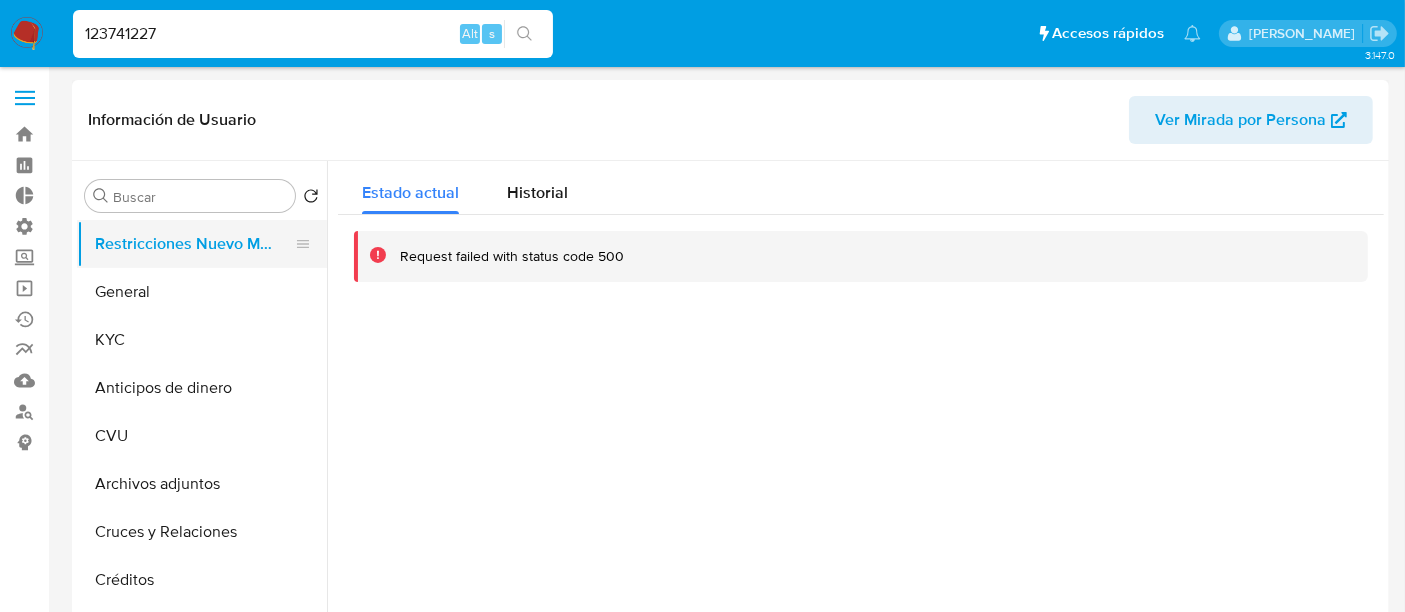 select on "10" 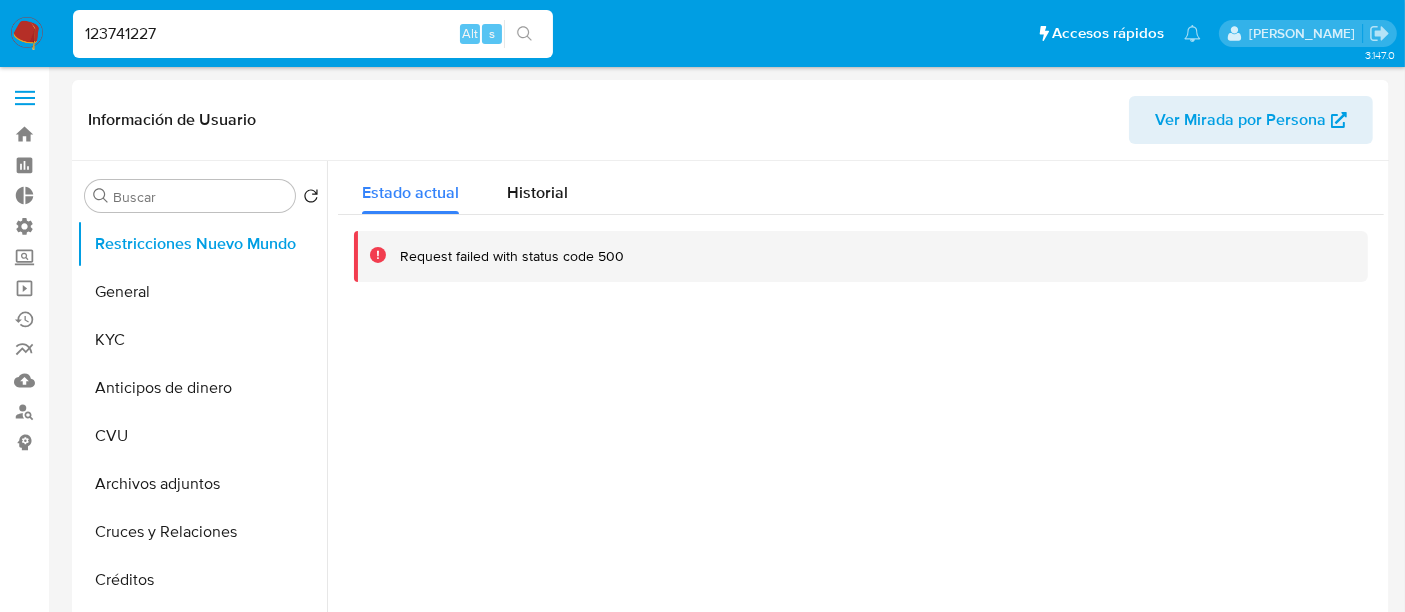 click on "123741227" at bounding box center [313, 34] 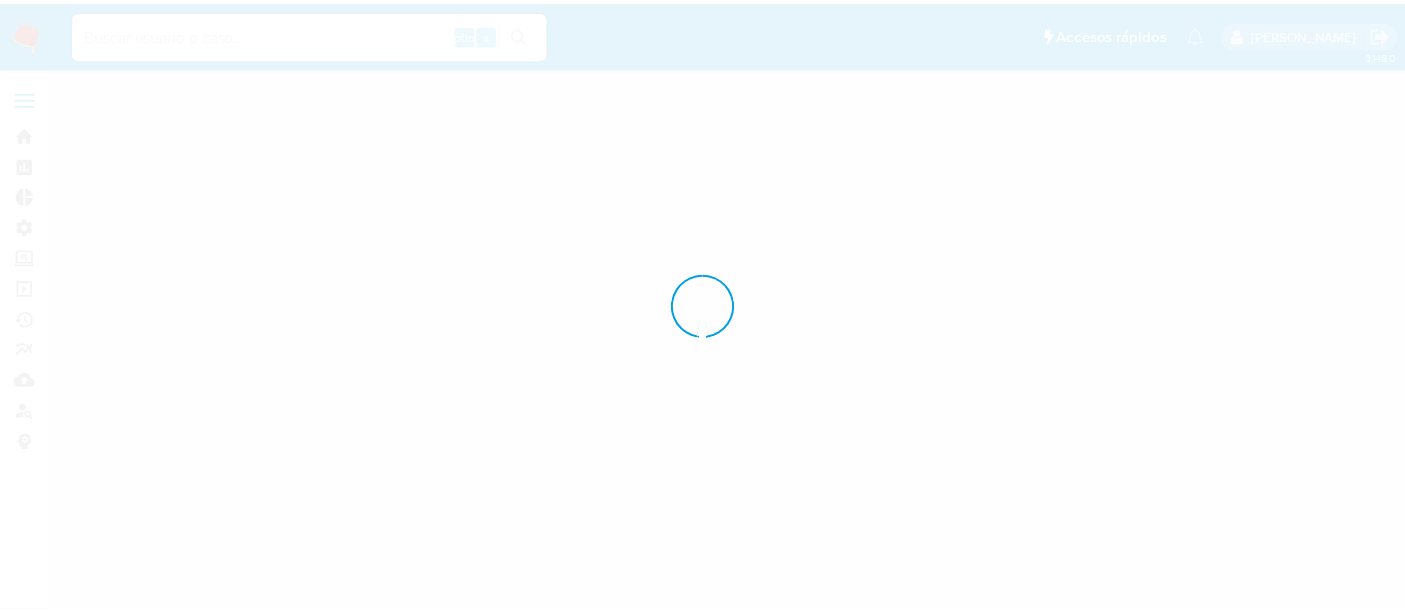 scroll, scrollTop: 0, scrollLeft: 0, axis: both 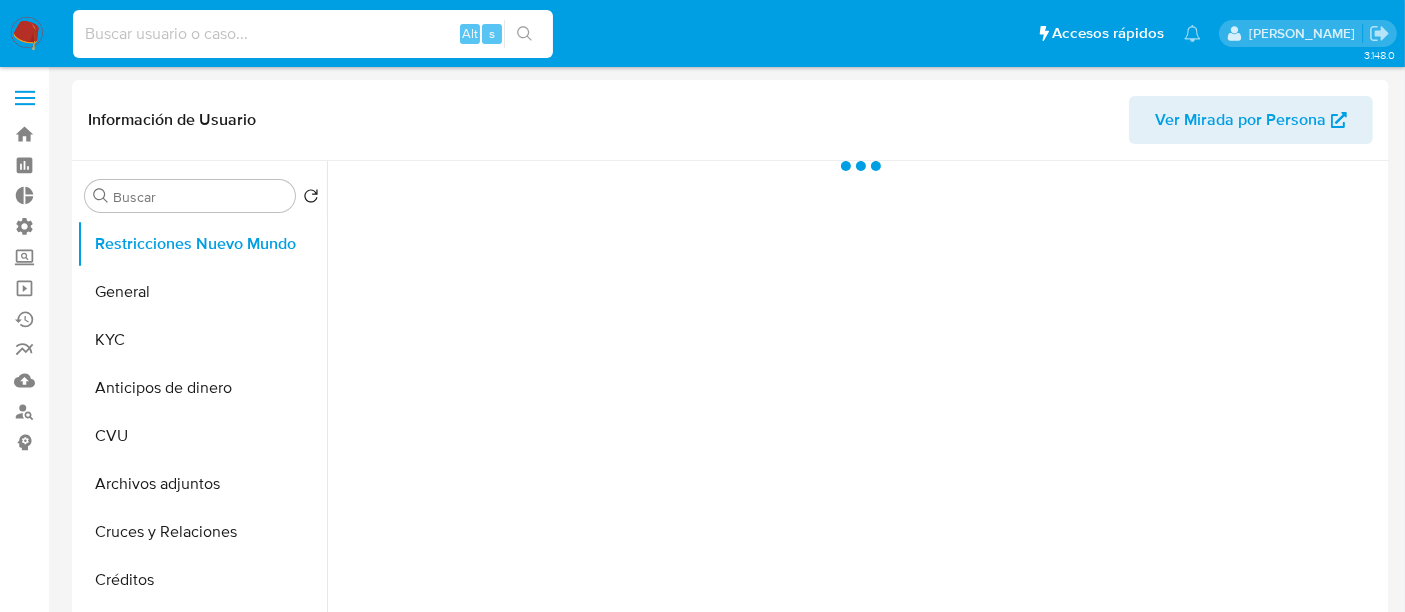 click at bounding box center [313, 34] 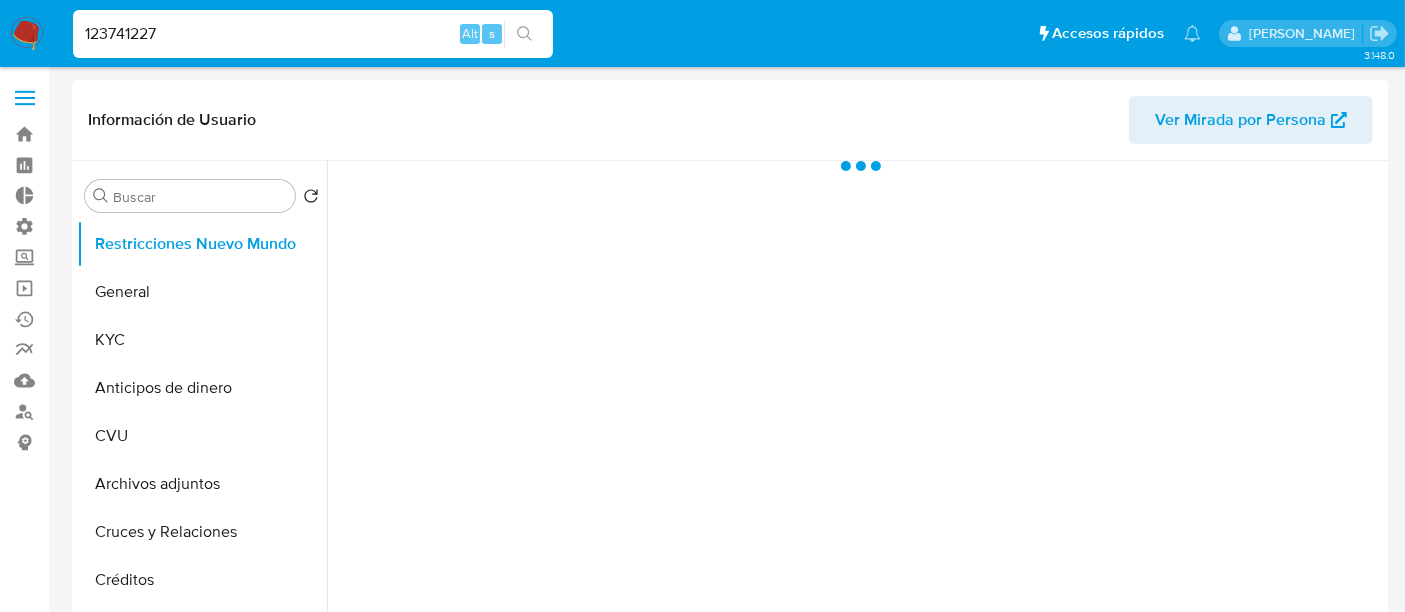 type on "123741227" 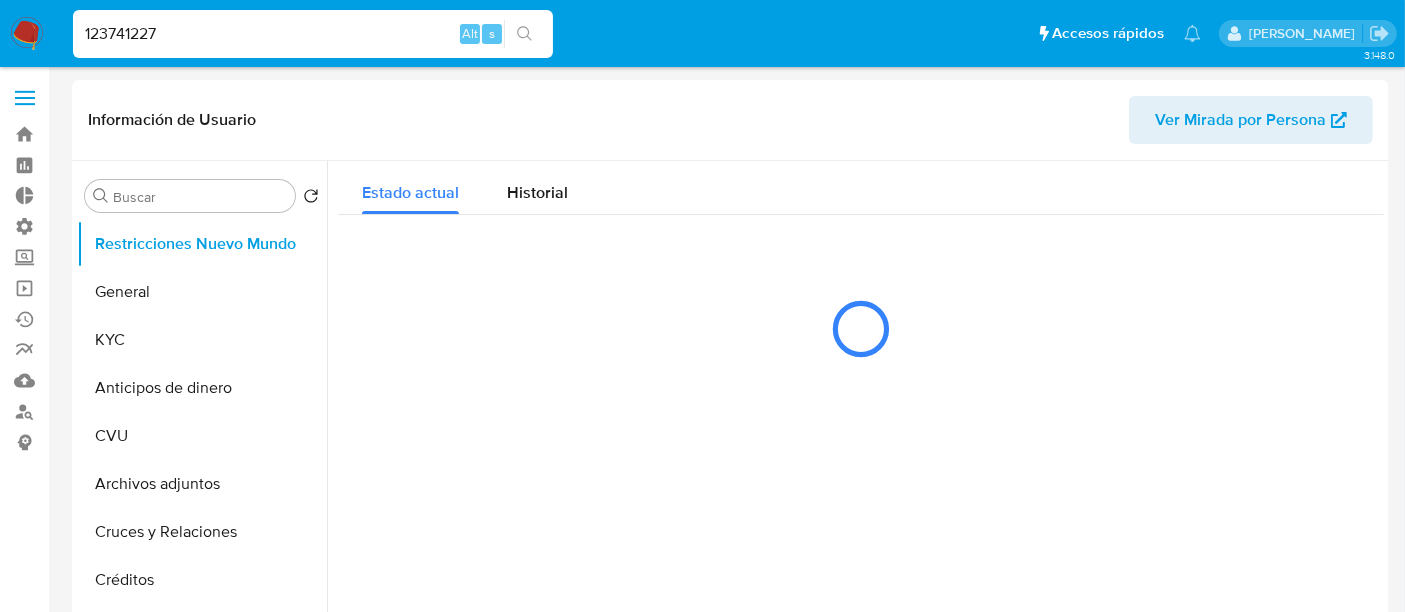 select on "10" 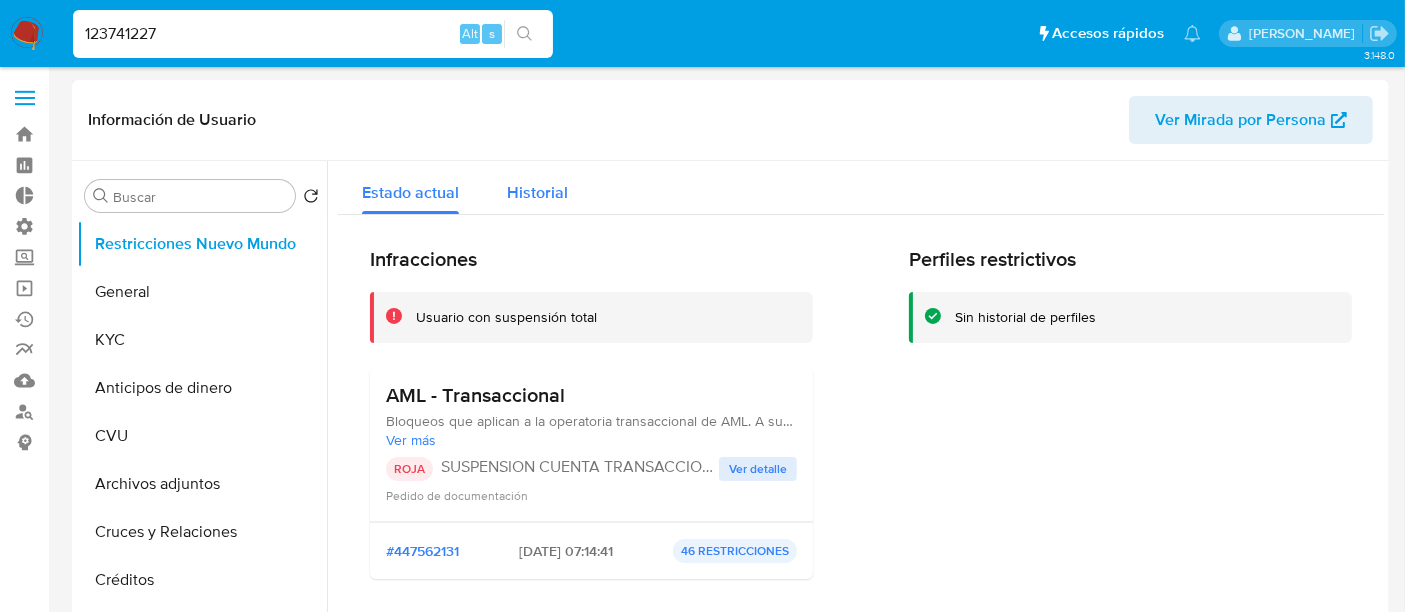 click on "Historial" at bounding box center [537, 192] 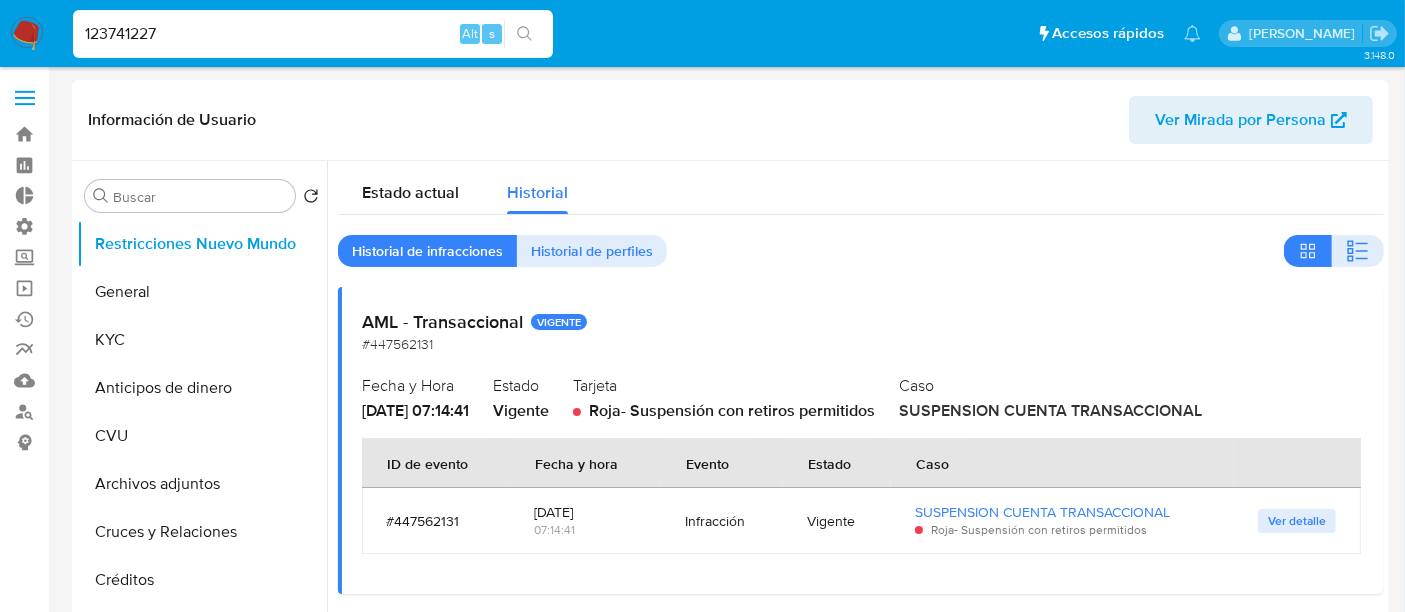 scroll, scrollTop: 111, scrollLeft: 0, axis: vertical 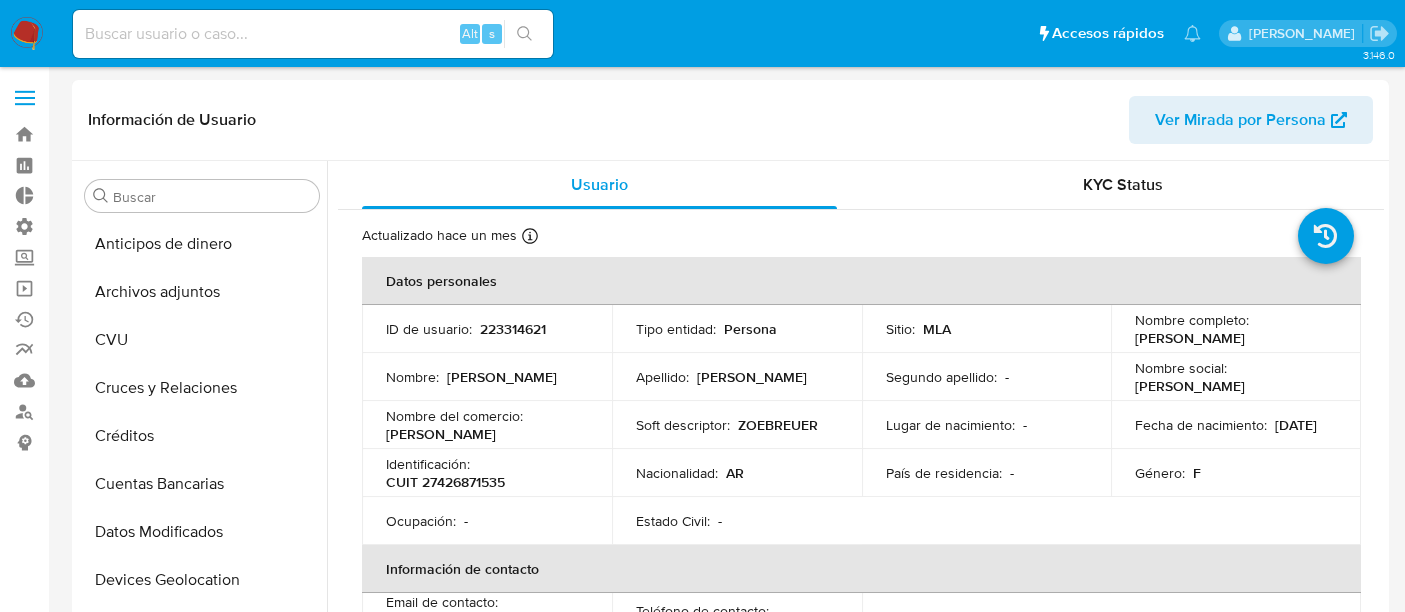 select on "10" 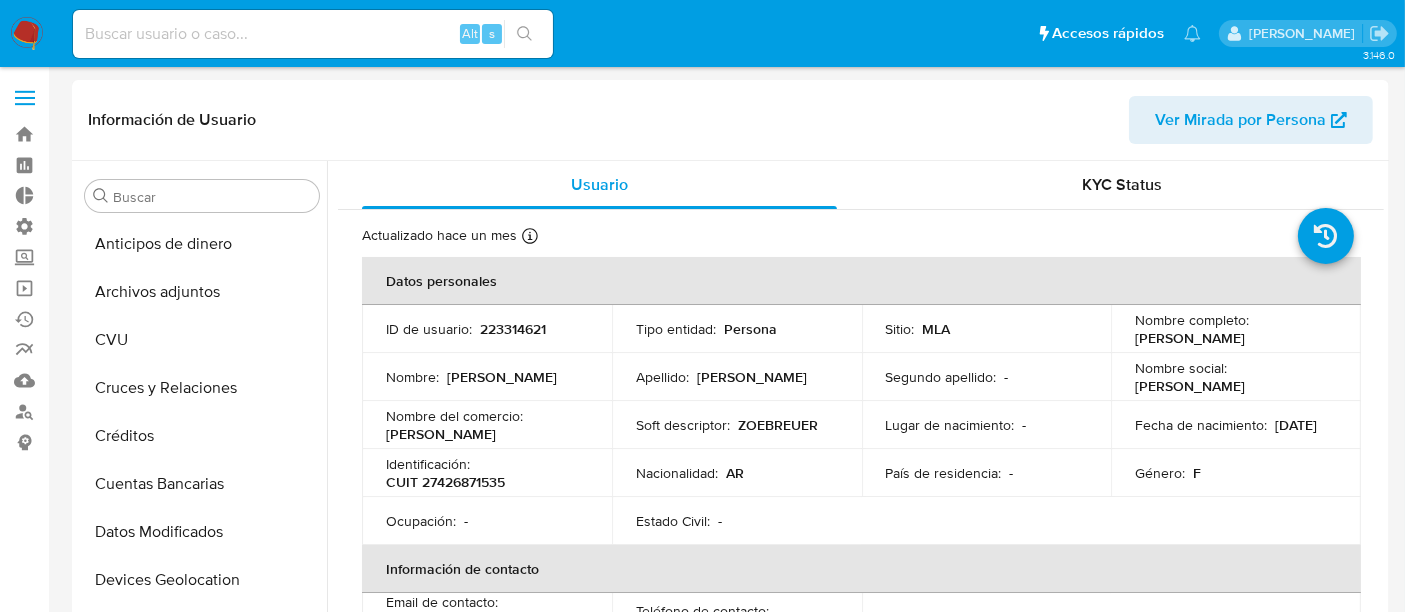 scroll, scrollTop: 891, scrollLeft: 0, axis: vertical 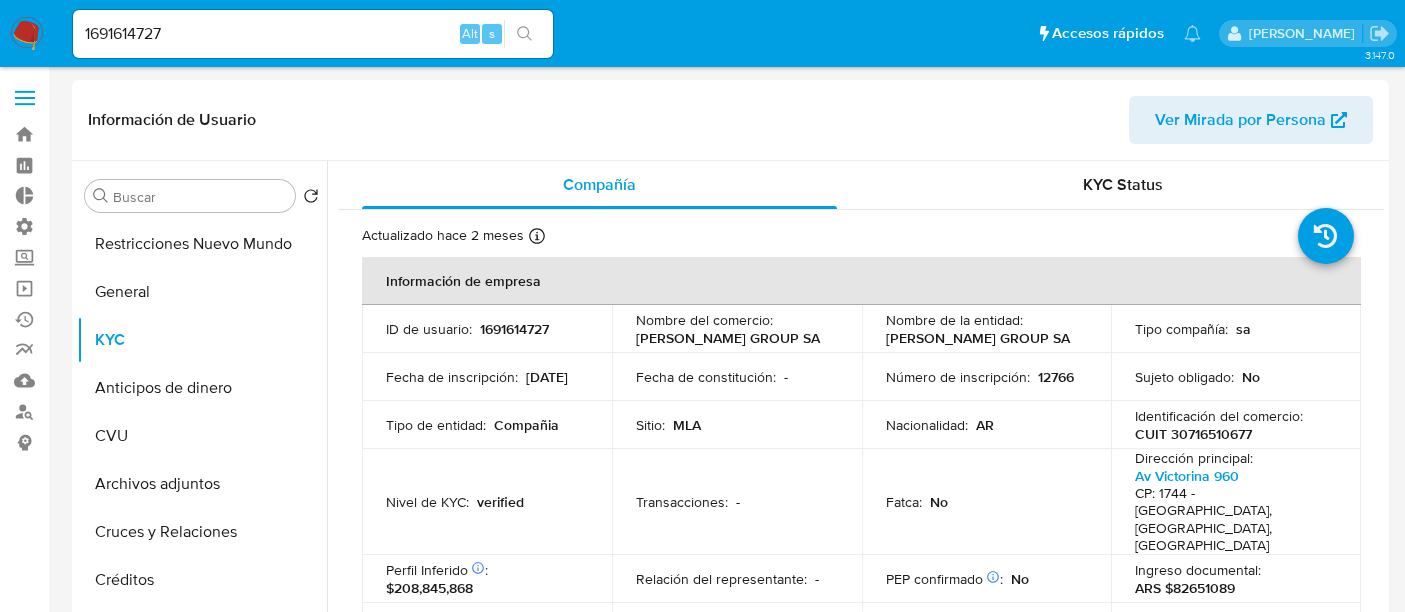 select on "10" 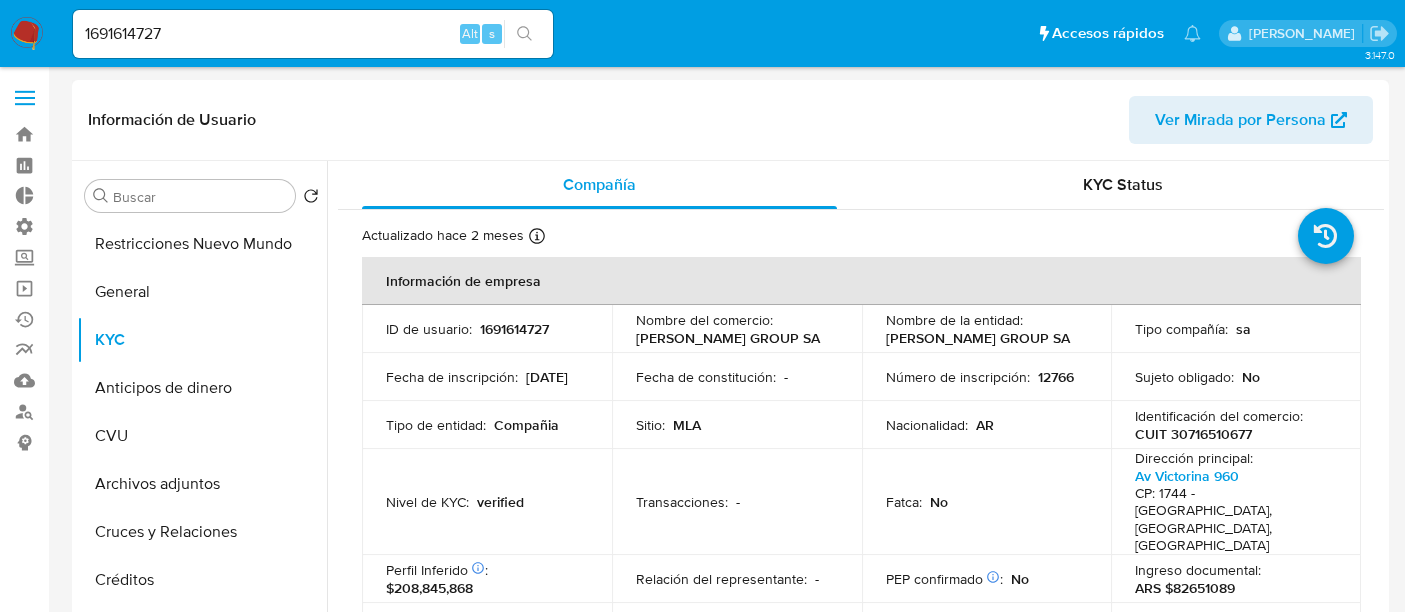 scroll, scrollTop: 0, scrollLeft: 0, axis: both 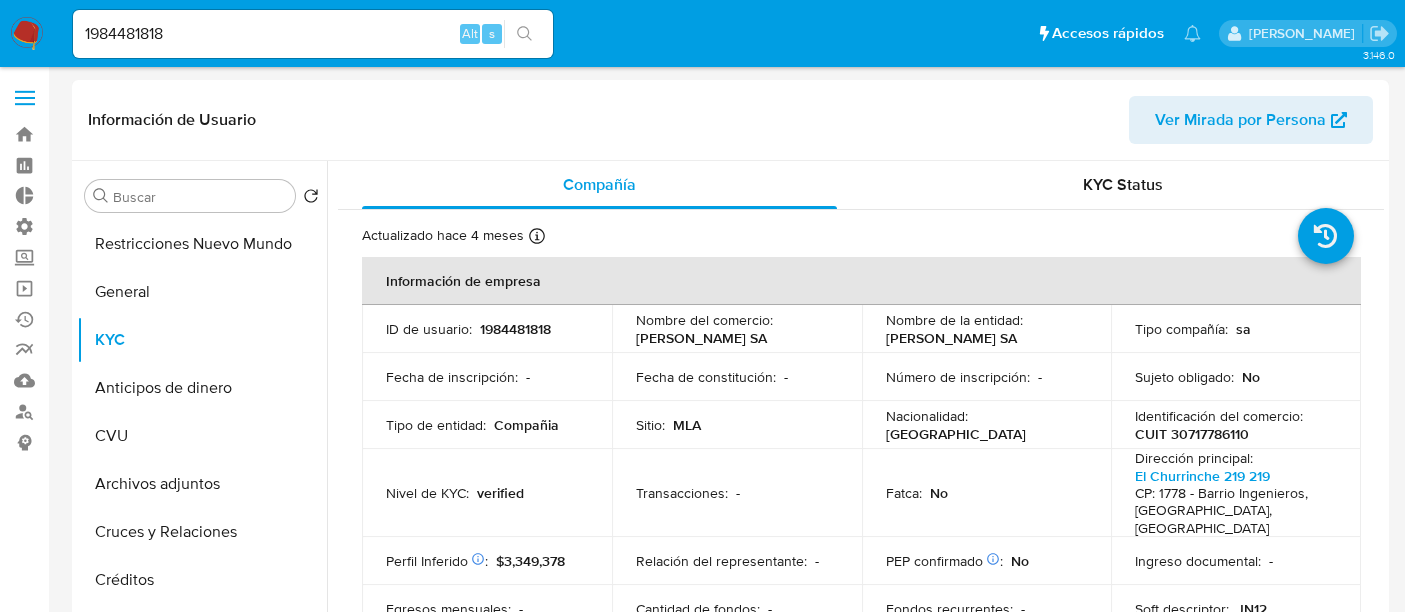 select on "10" 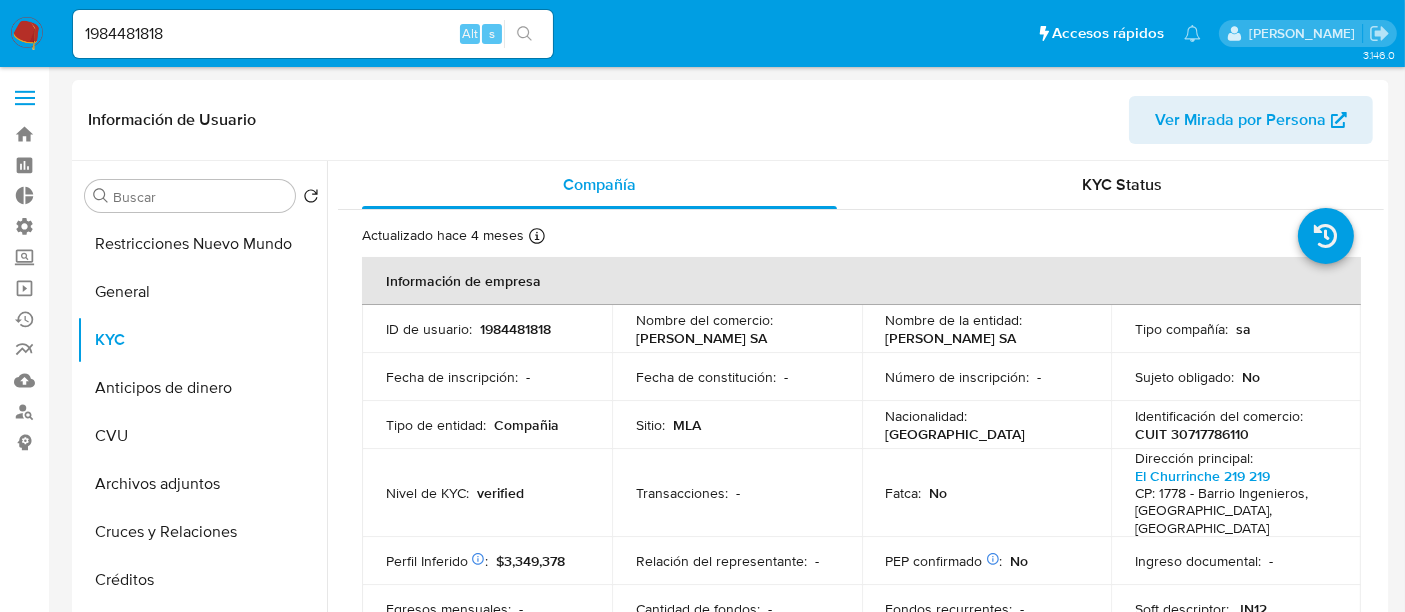 scroll, scrollTop: 444, scrollLeft: 0, axis: vertical 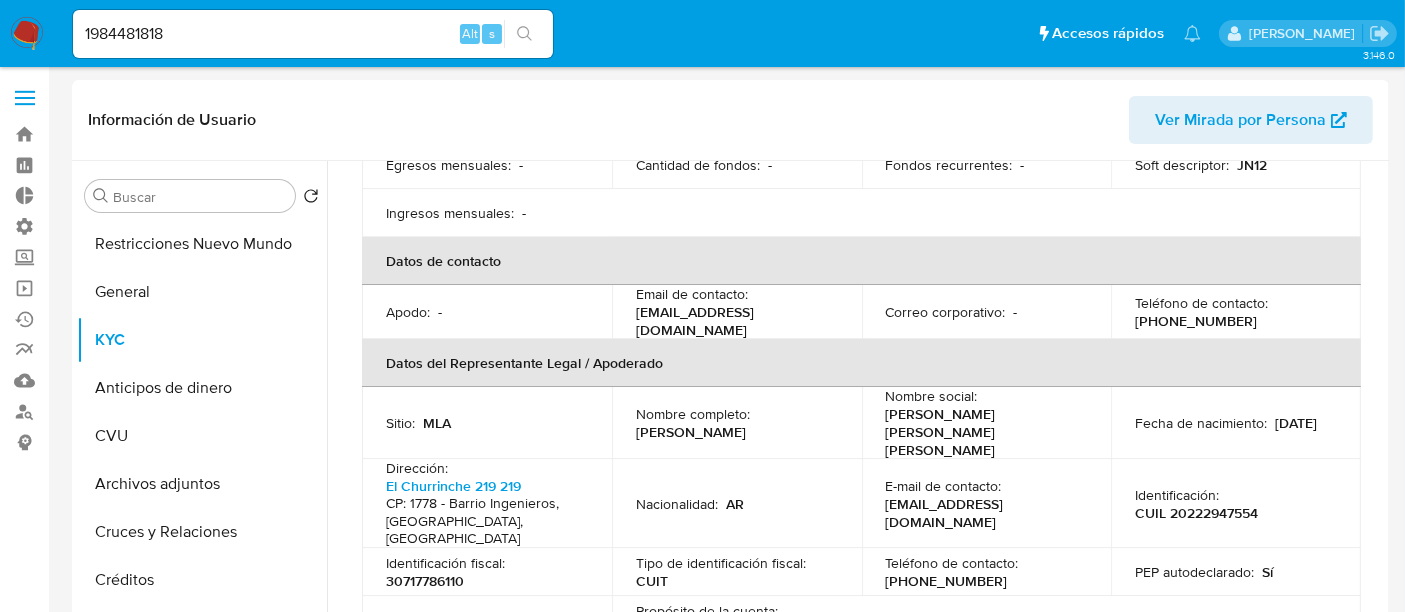 click on "1984481818" at bounding box center (313, 34) 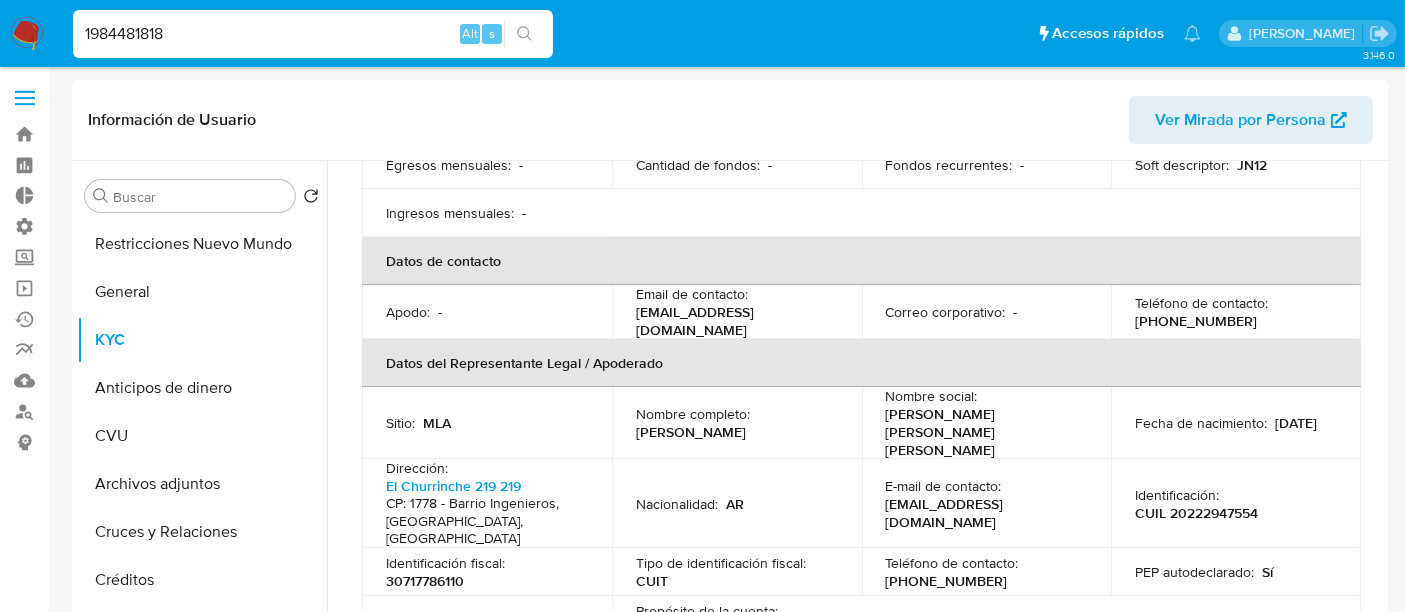 click on "1984481818" at bounding box center [313, 34] 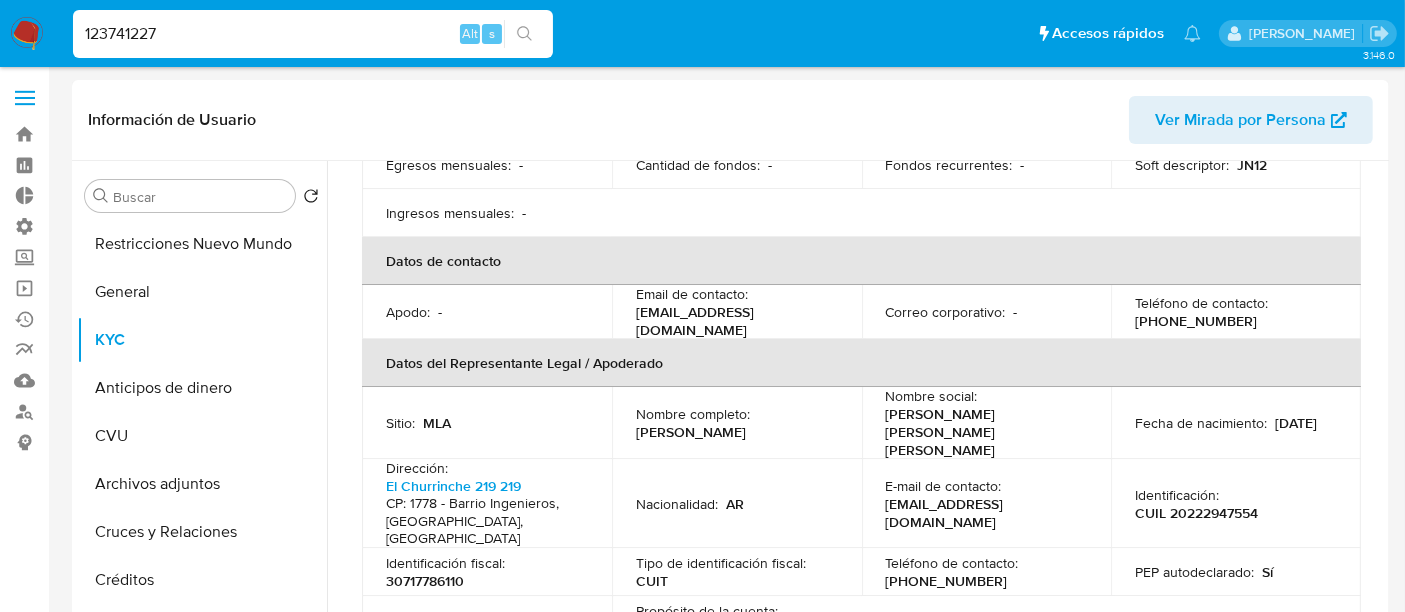 type on "123741227" 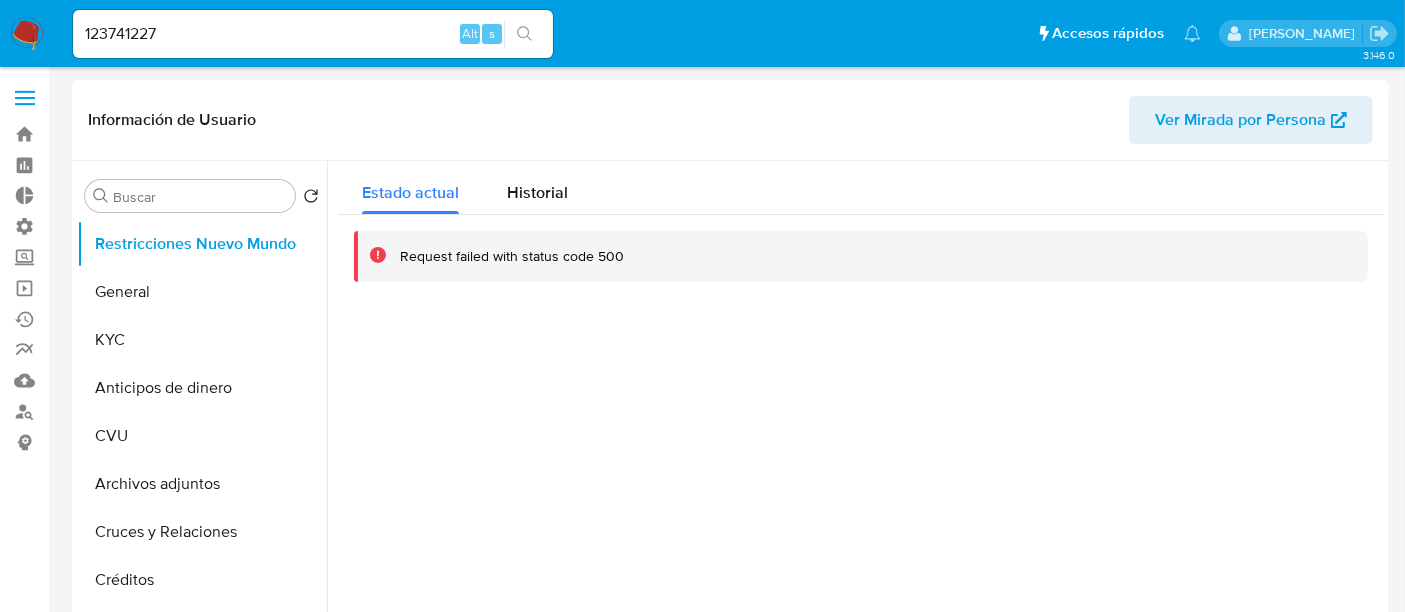 select on "10" 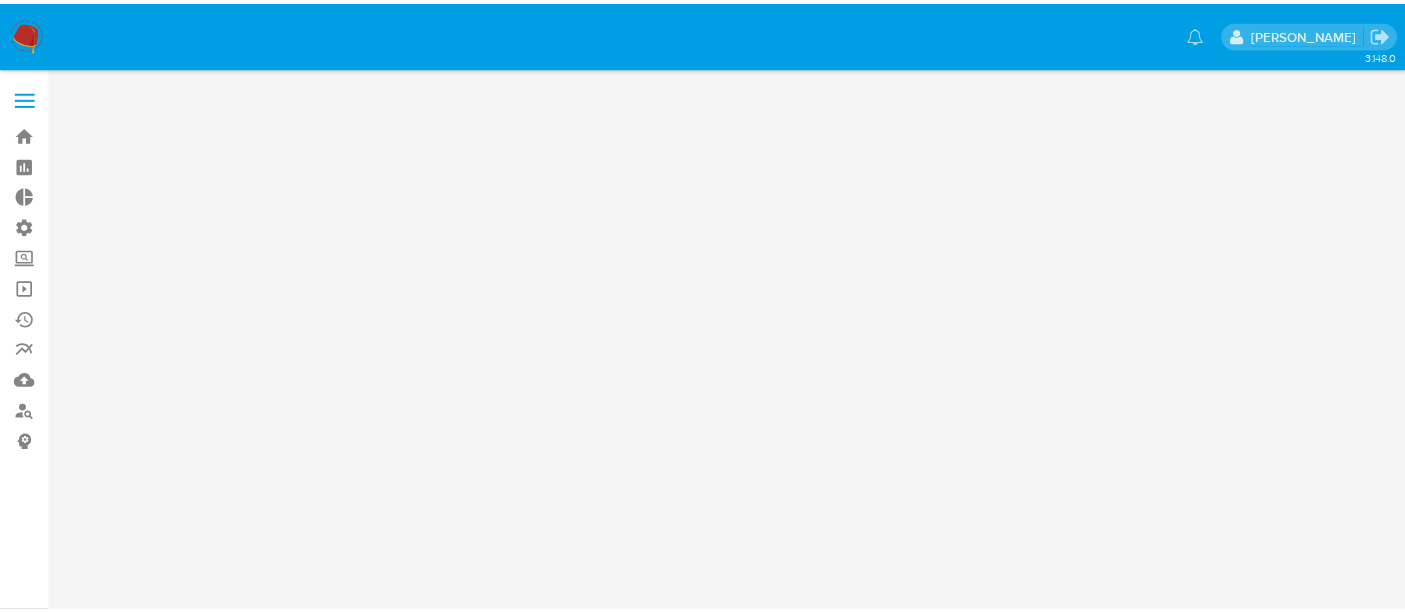 scroll, scrollTop: 0, scrollLeft: 0, axis: both 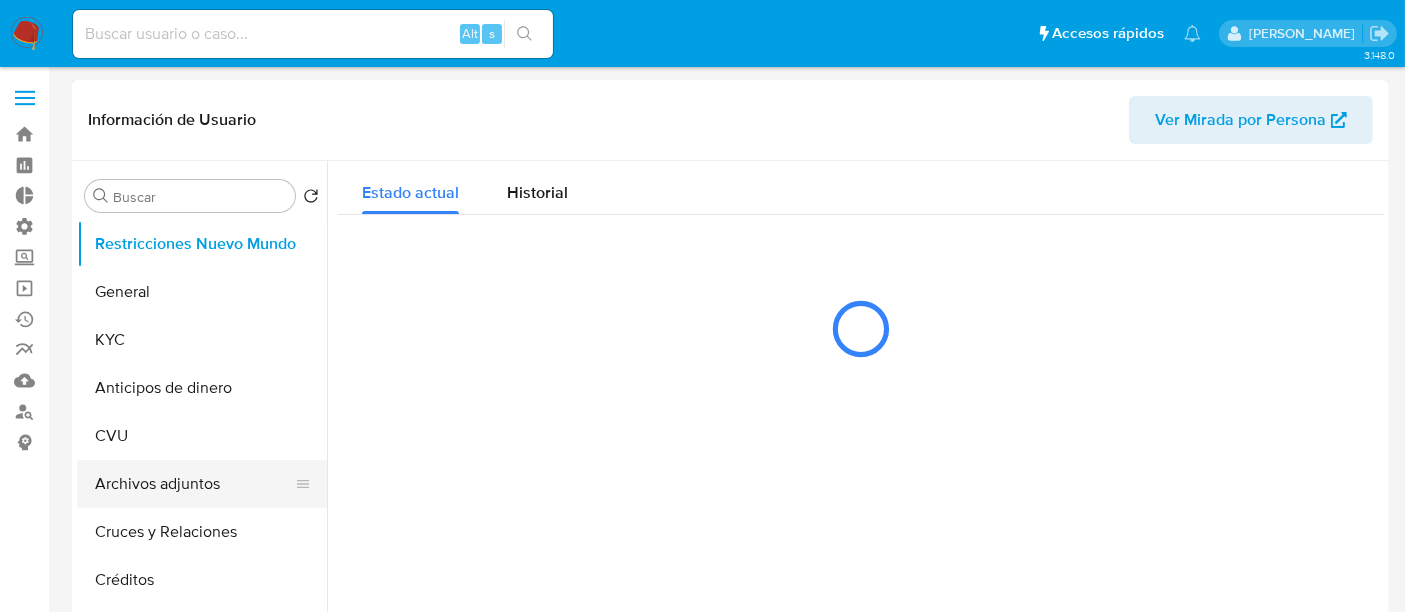 select on "10" 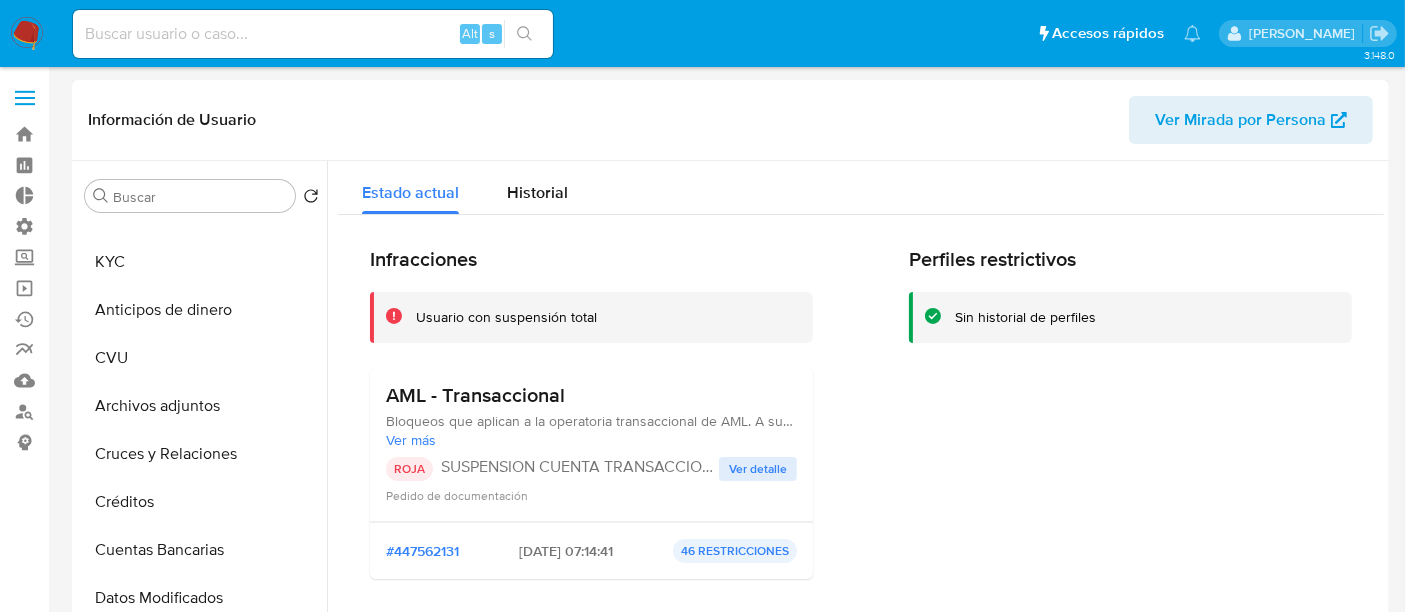 scroll, scrollTop: 0, scrollLeft: 0, axis: both 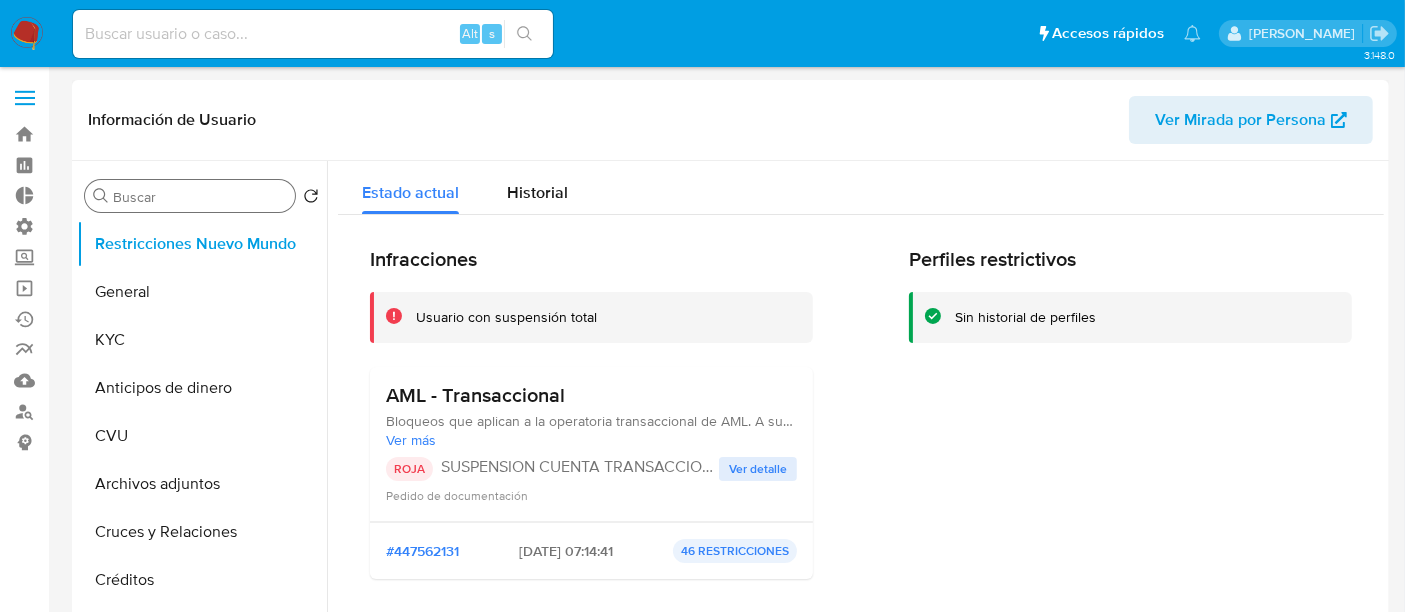 click on "Buscar" at bounding box center (200, 197) 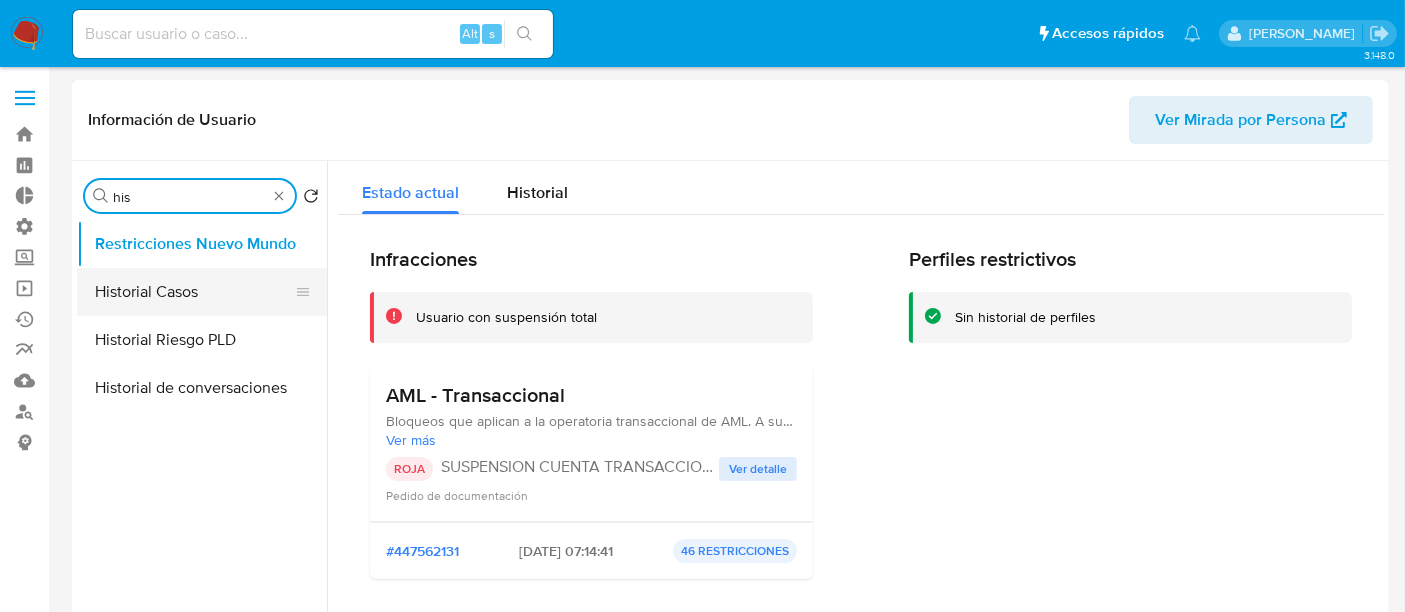 type on "his" 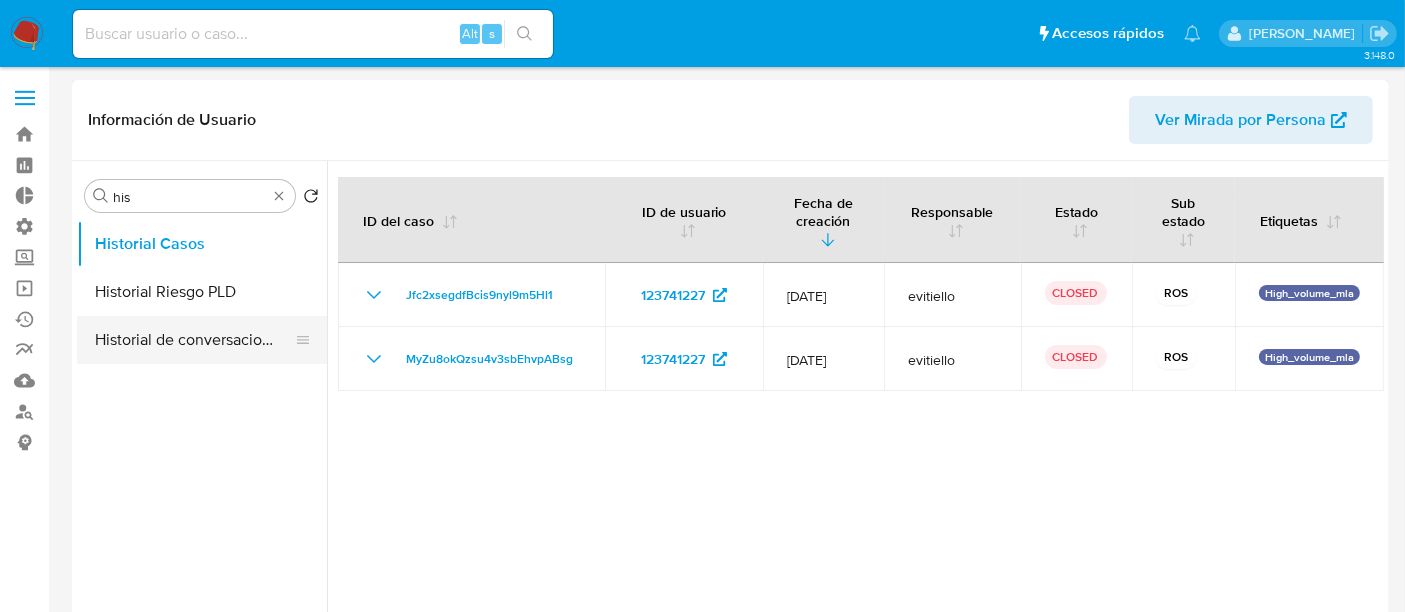 click on "Historial de conversaciones" at bounding box center (194, 340) 